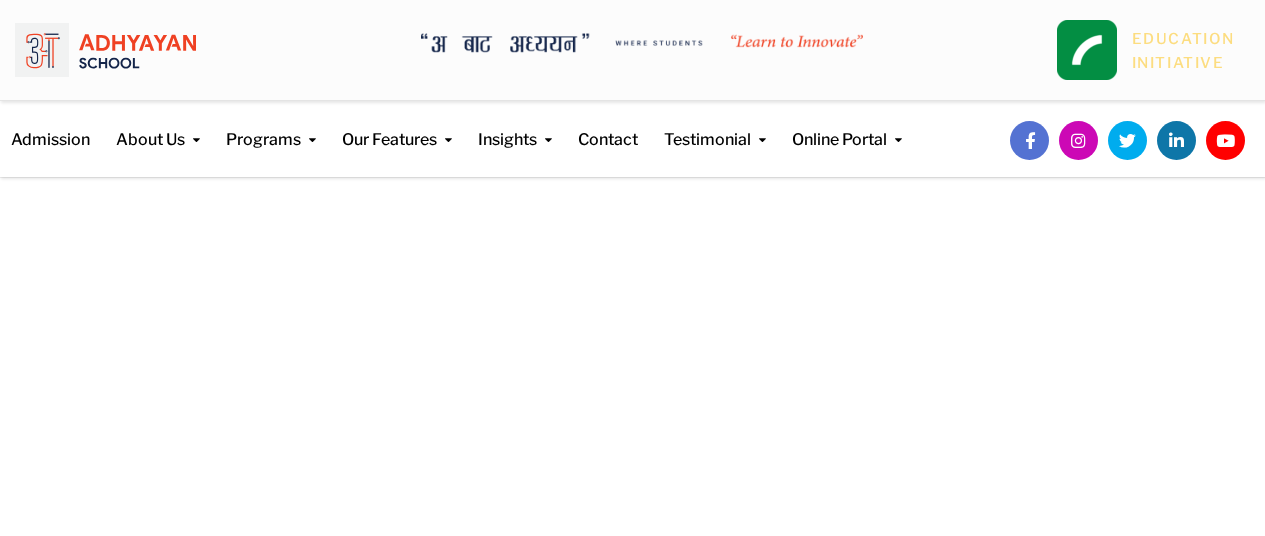 scroll, scrollTop: 0, scrollLeft: 0, axis: both 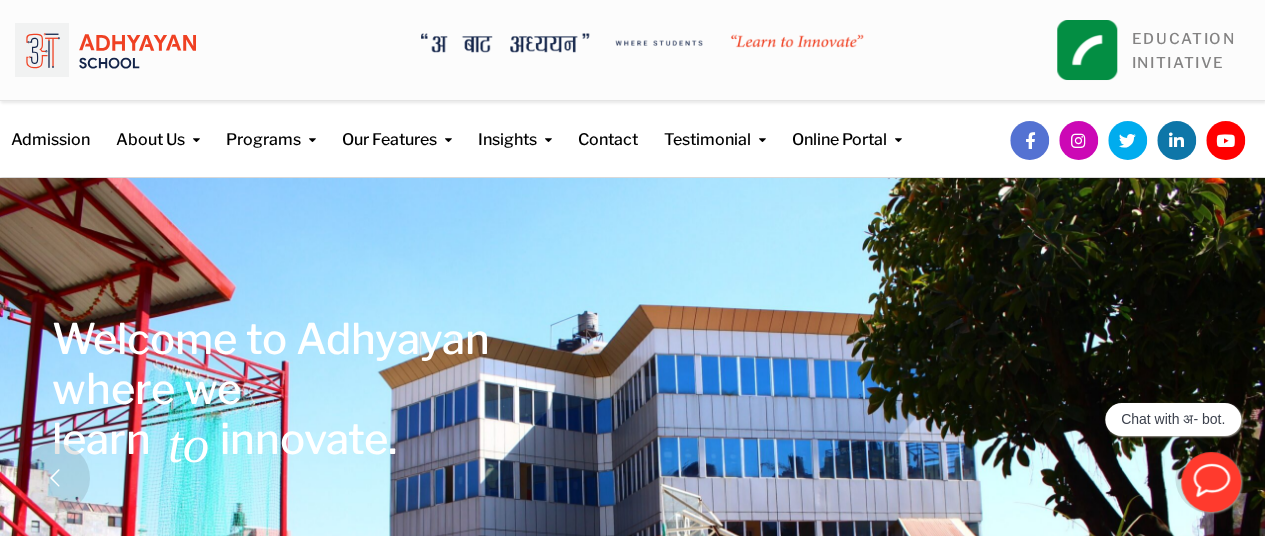 drag, startPoint x: 1154, startPoint y: 50, endPoint x: 915, endPoint y: 17, distance: 241.26749 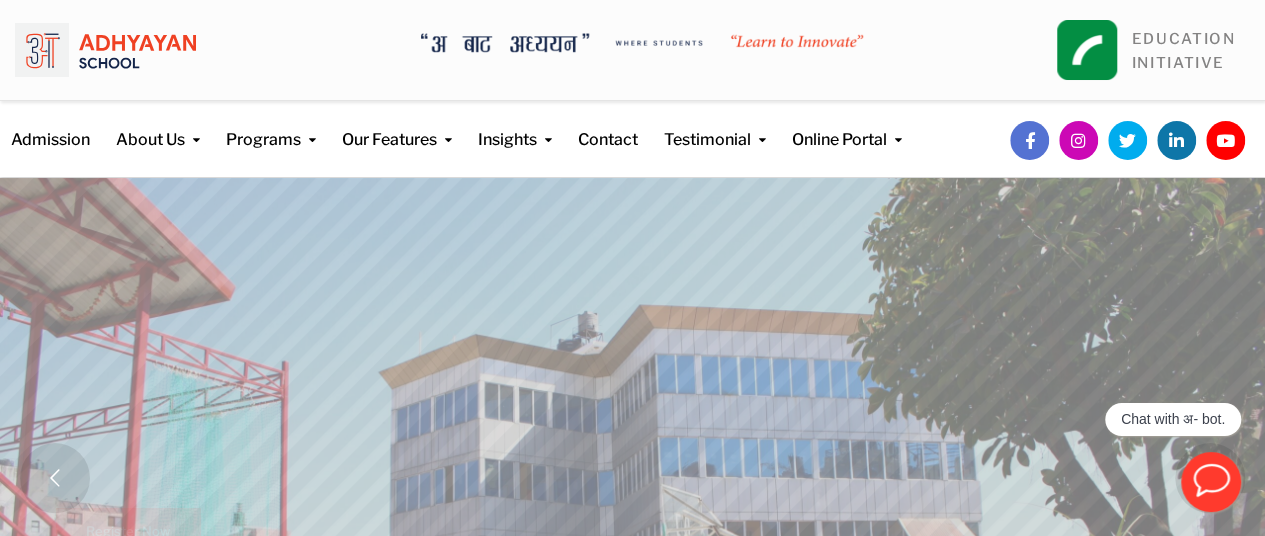 click at bounding box center [105, 50] 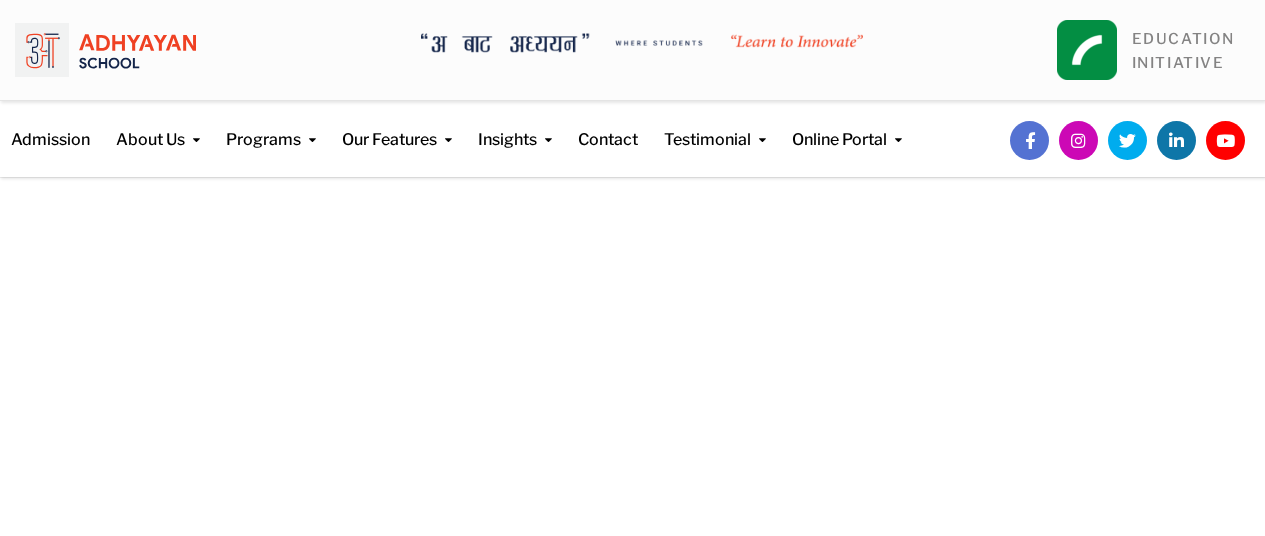 scroll, scrollTop: 0, scrollLeft: 0, axis: both 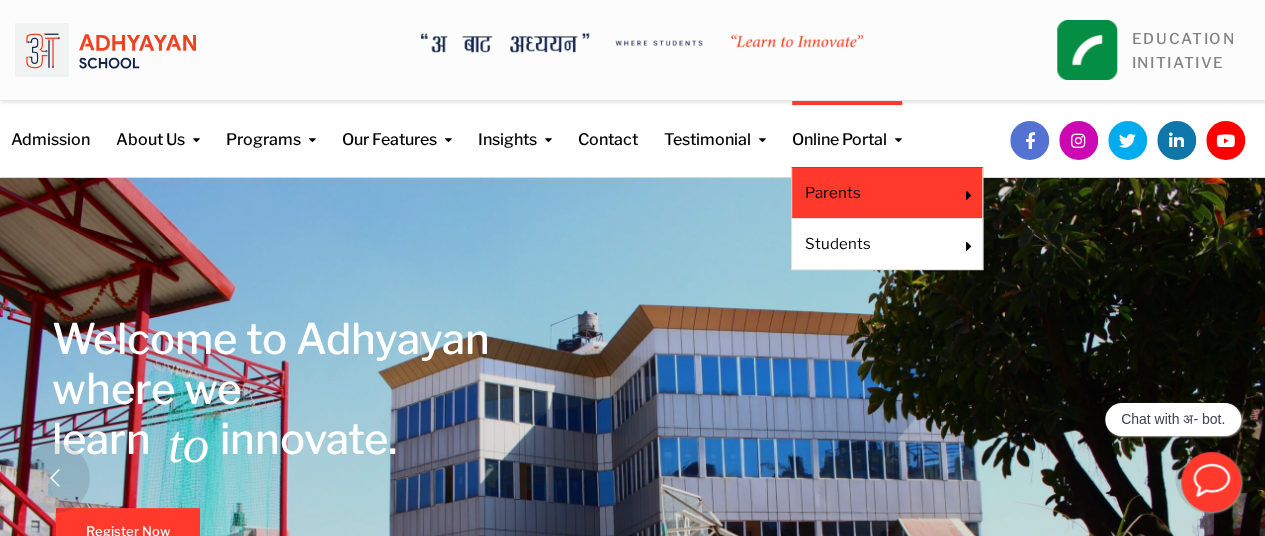 click on "Parents" at bounding box center (873, 193) 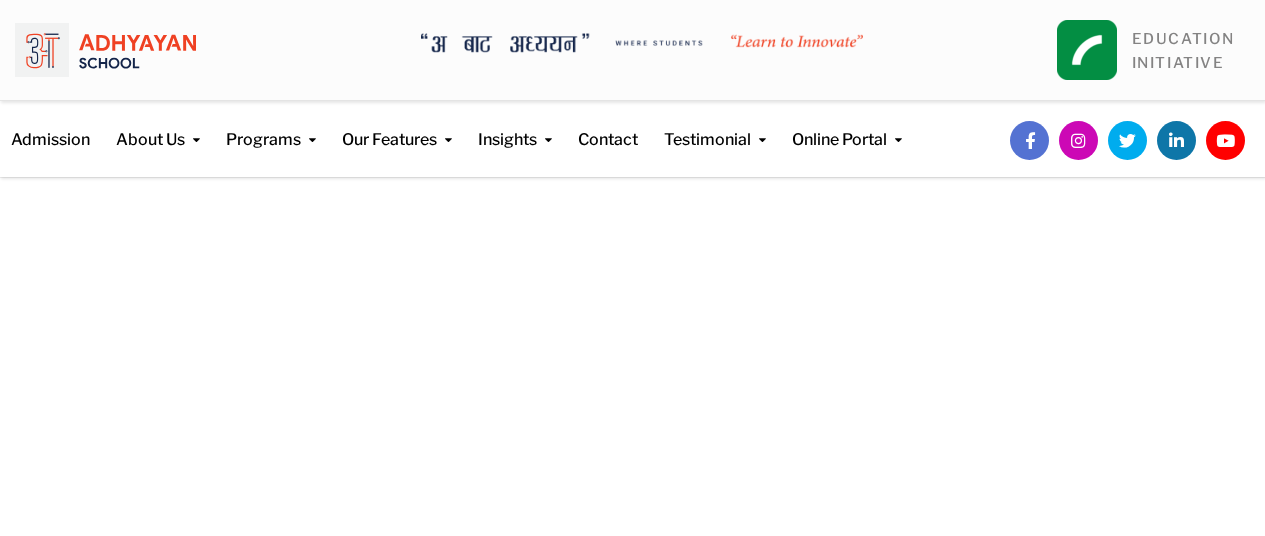 scroll, scrollTop: 0, scrollLeft: 0, axis: both 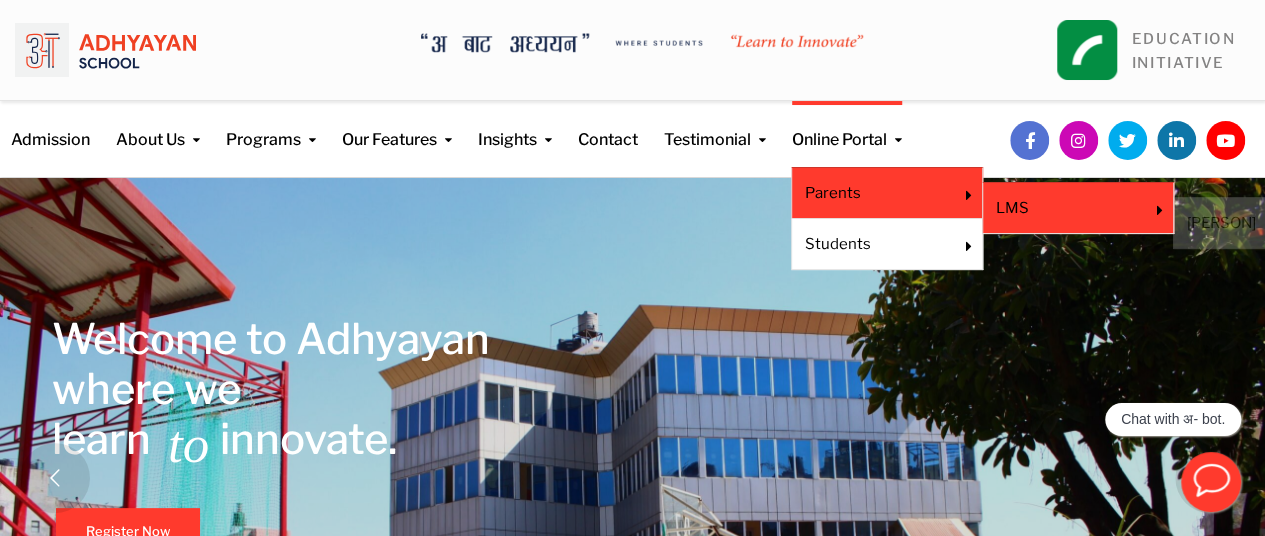 click on "LMS" at bounding box center (1064, 208) 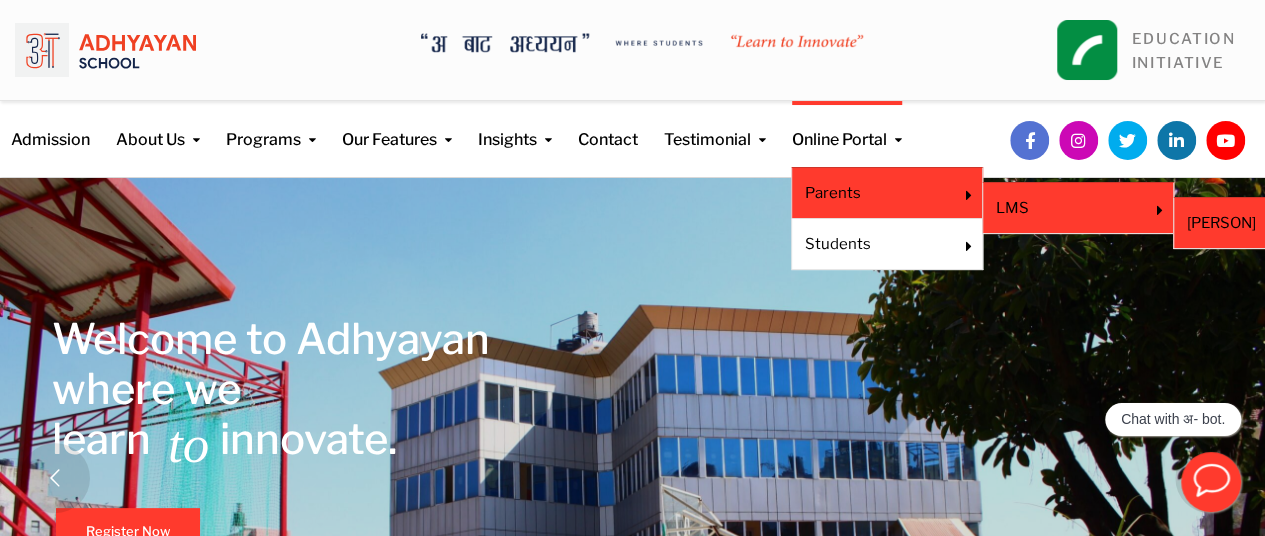 click on "Veda" at bounding box center (1269, 223) 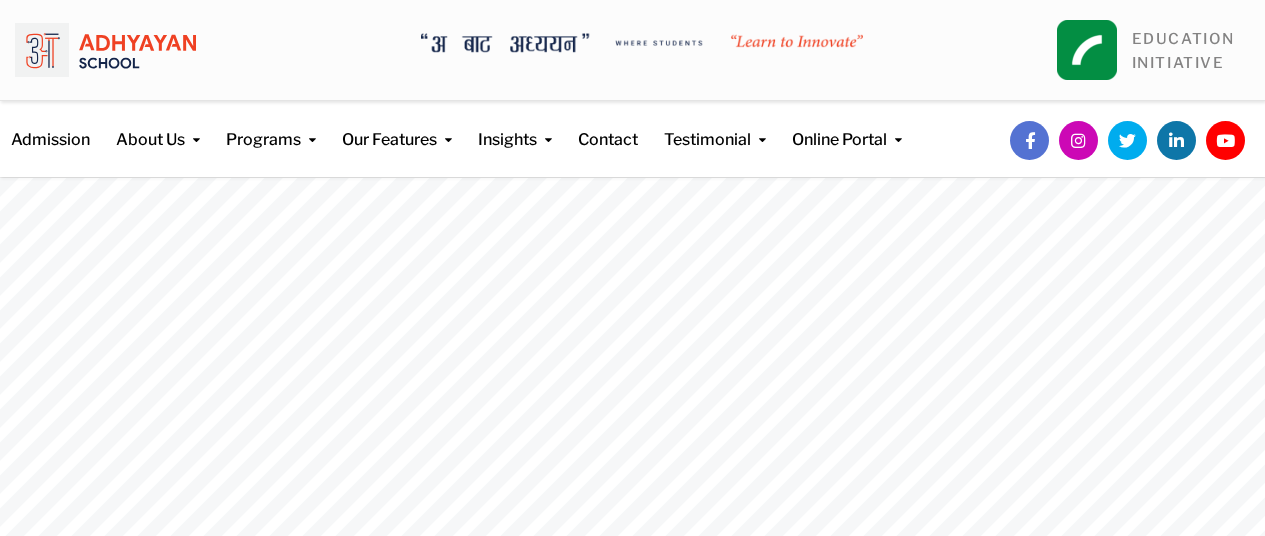 scroll, scrollTop: 0, scrollLeft: 0, axis: both 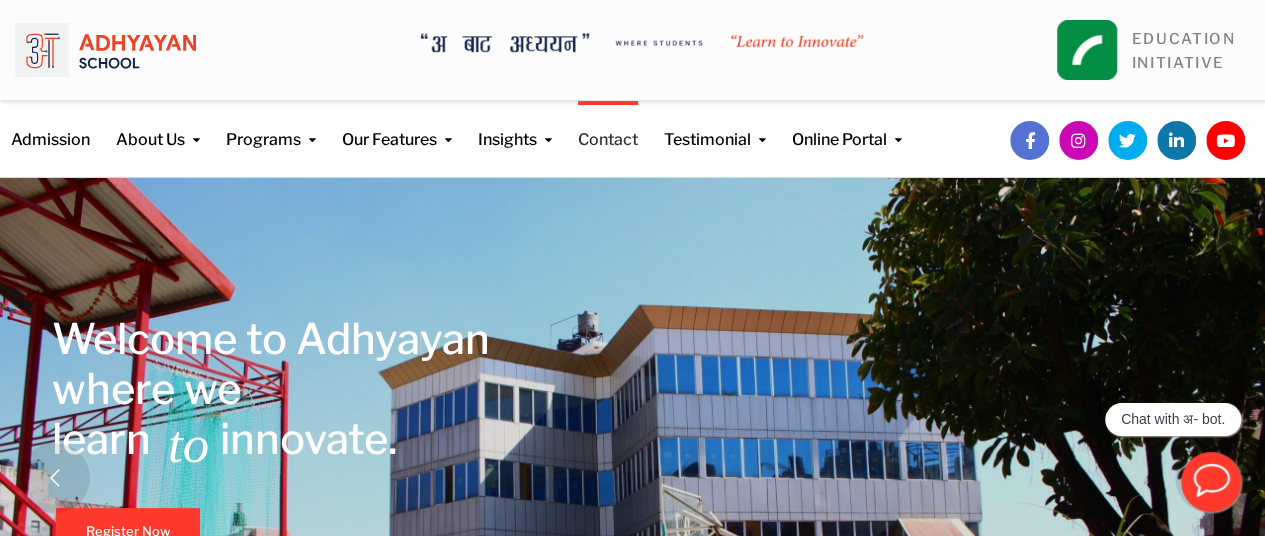 click on "Contact" at bounding box center [608, 126] 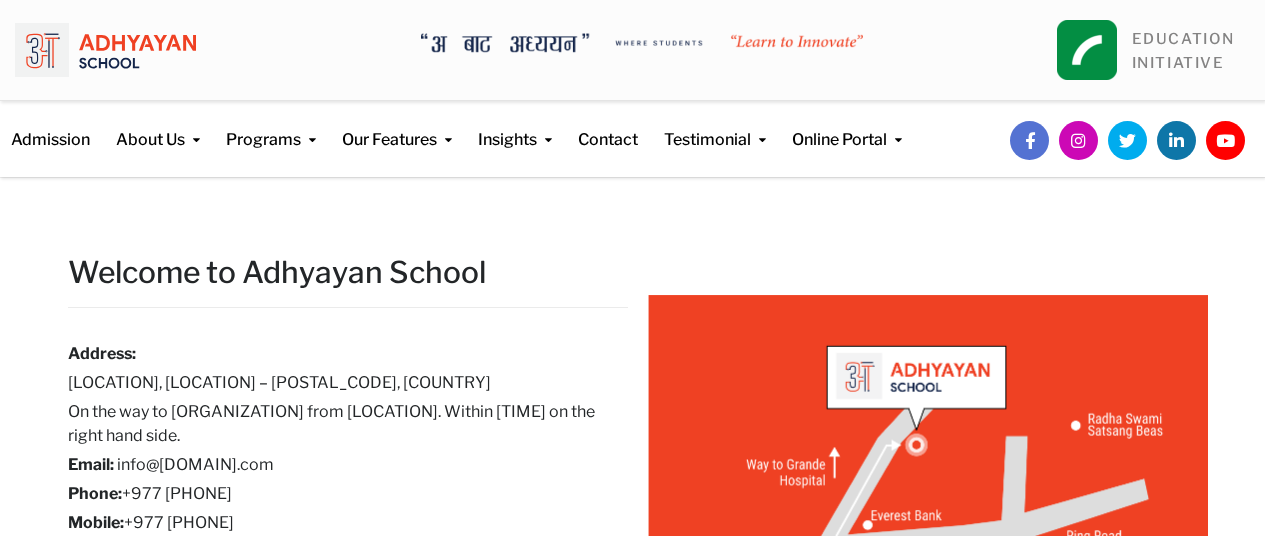 scroll, scrollTop: 108, scrollLeft: 0, axis: vertical 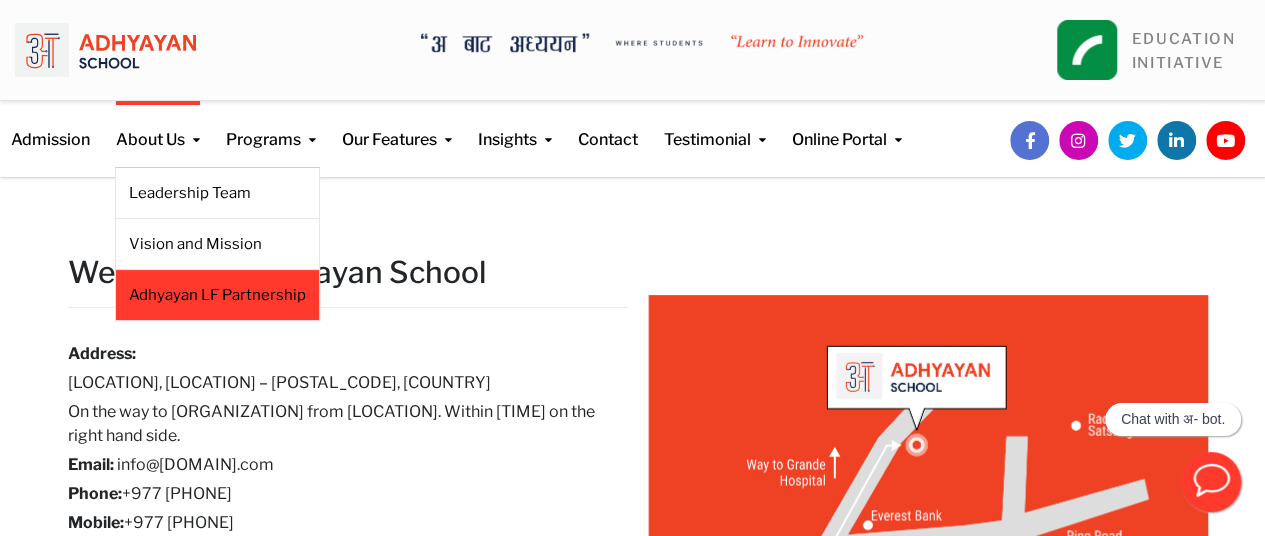 click on "Adhyayan LF Partnership" at bounding box center [217, 295] 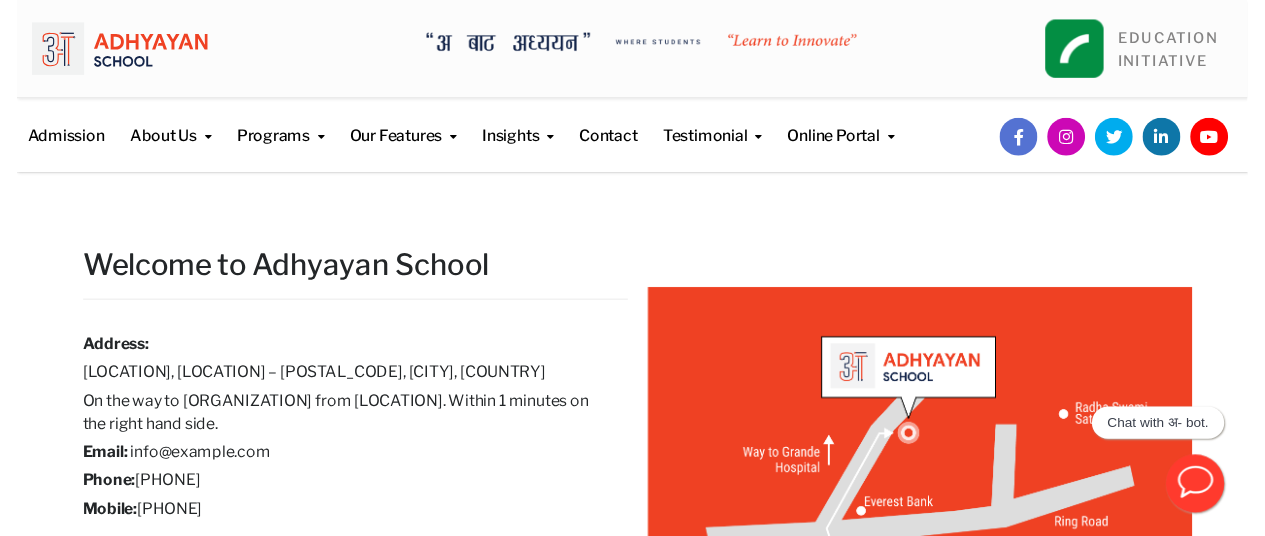 scroll, scrollTop: 0, scrollLeft: 0, axis: both 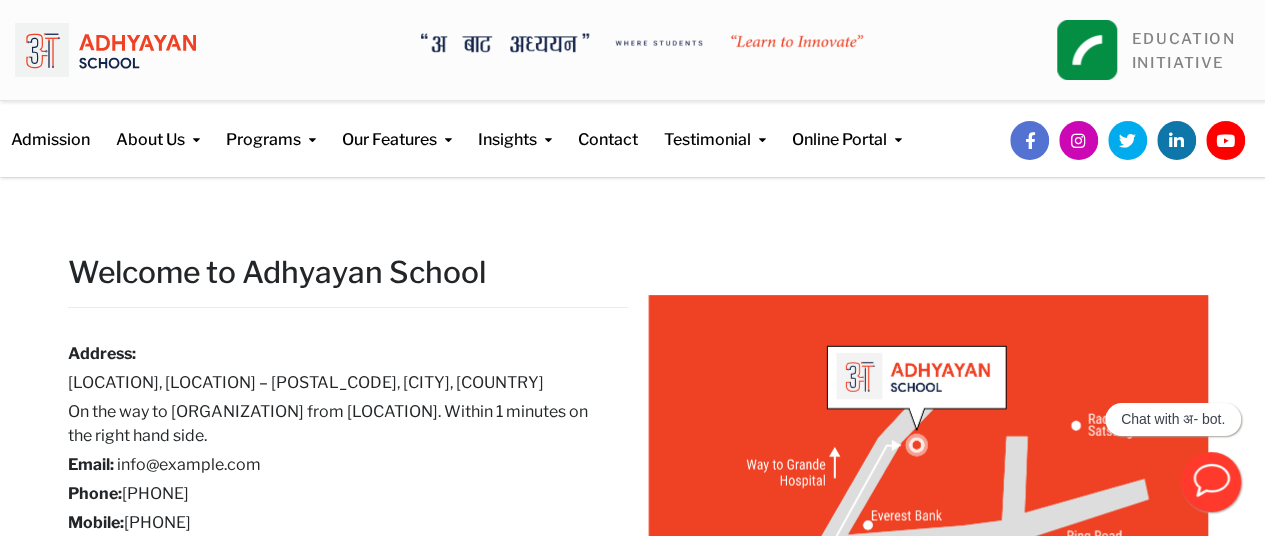click at bounding box center [105, 50] 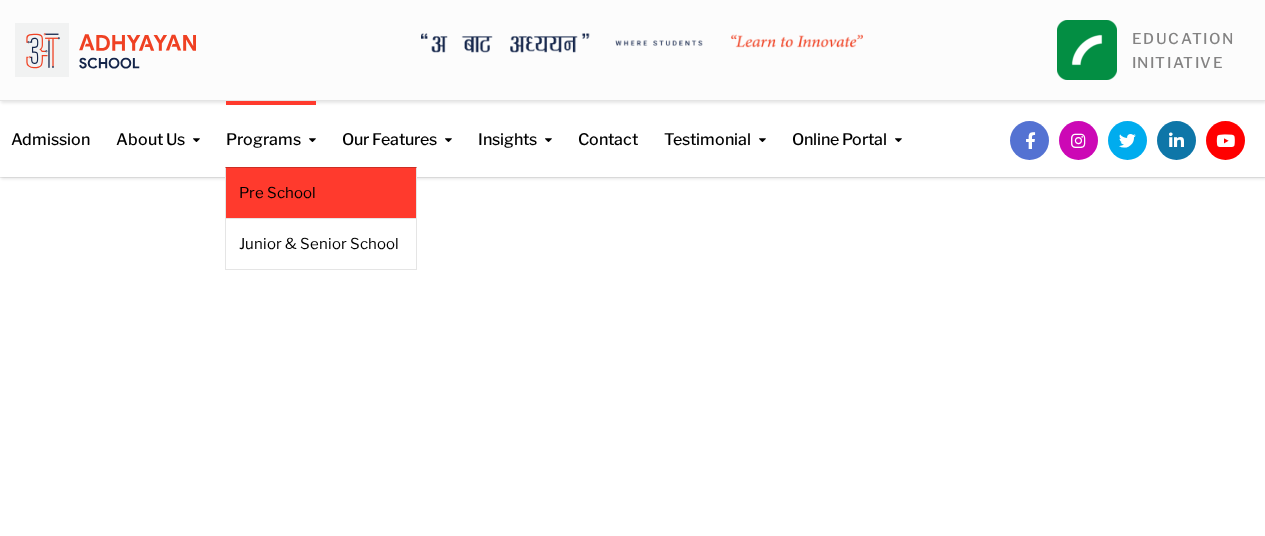 scroll, scrollTop: 0, scrollLeft: 0, axis: both 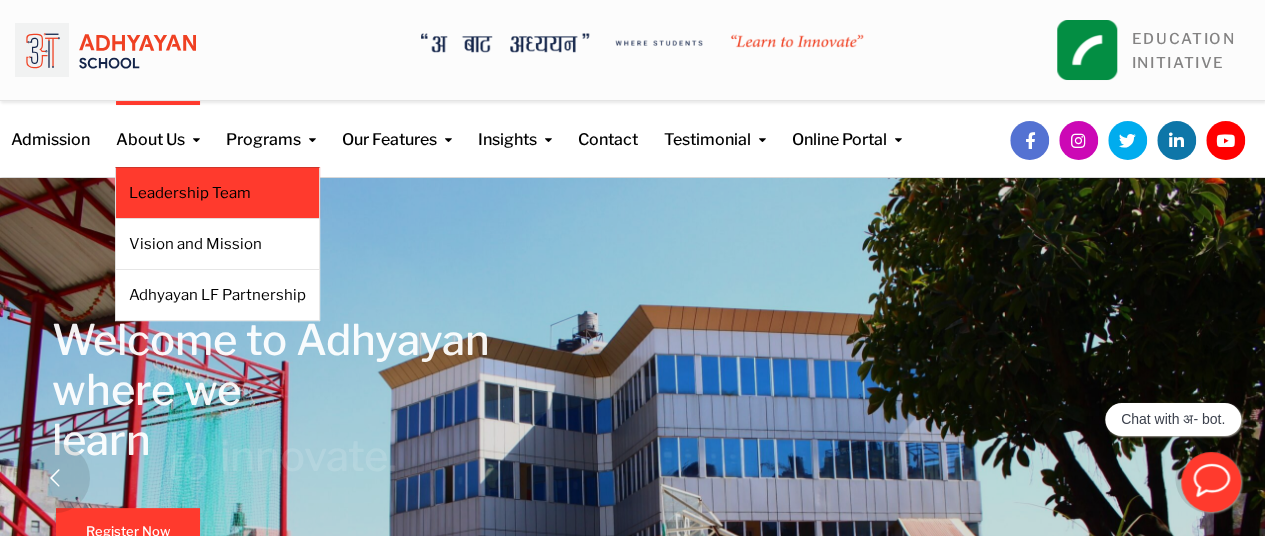 click on "Leadership Team" at bounding box center [217, 193] 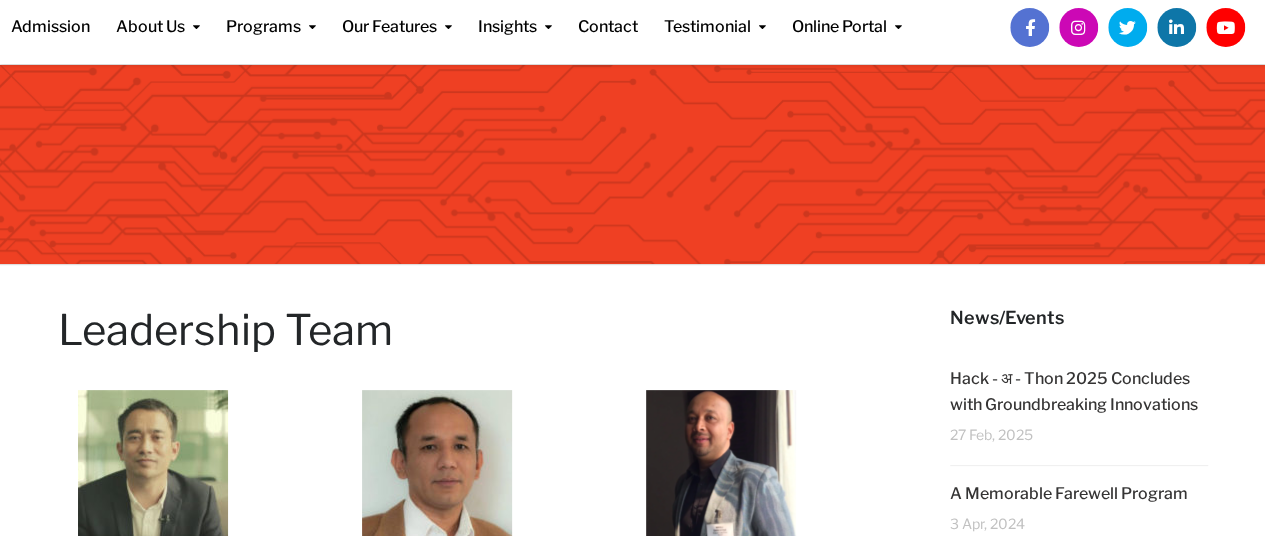 scroll, scrollTop: 0, scrollLeft: 0, axis: both 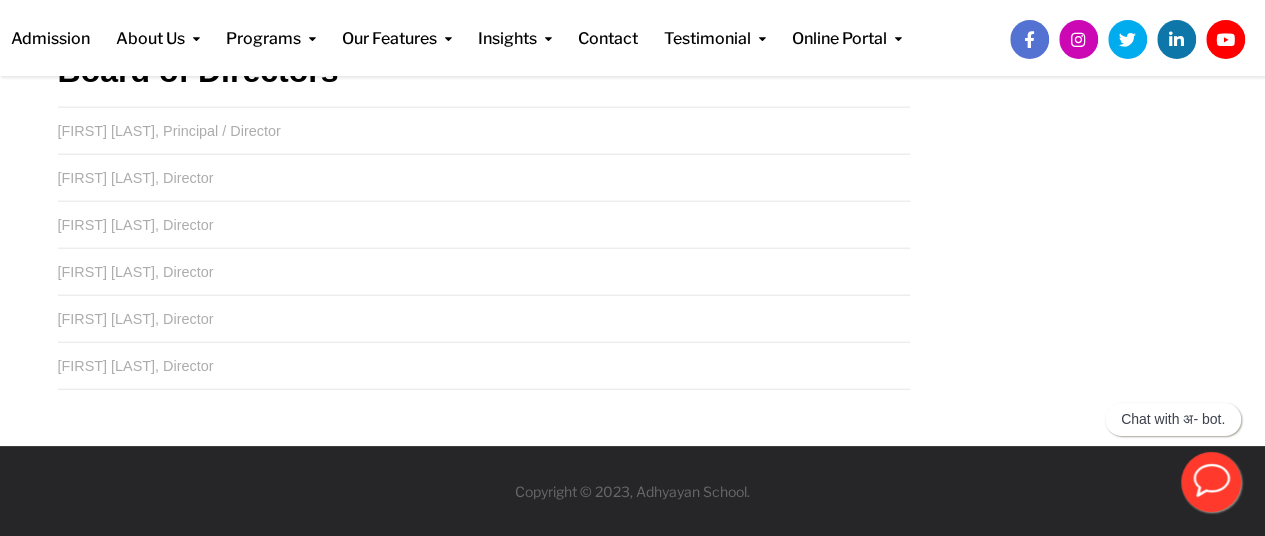 click at bounding box center (1078, 39) 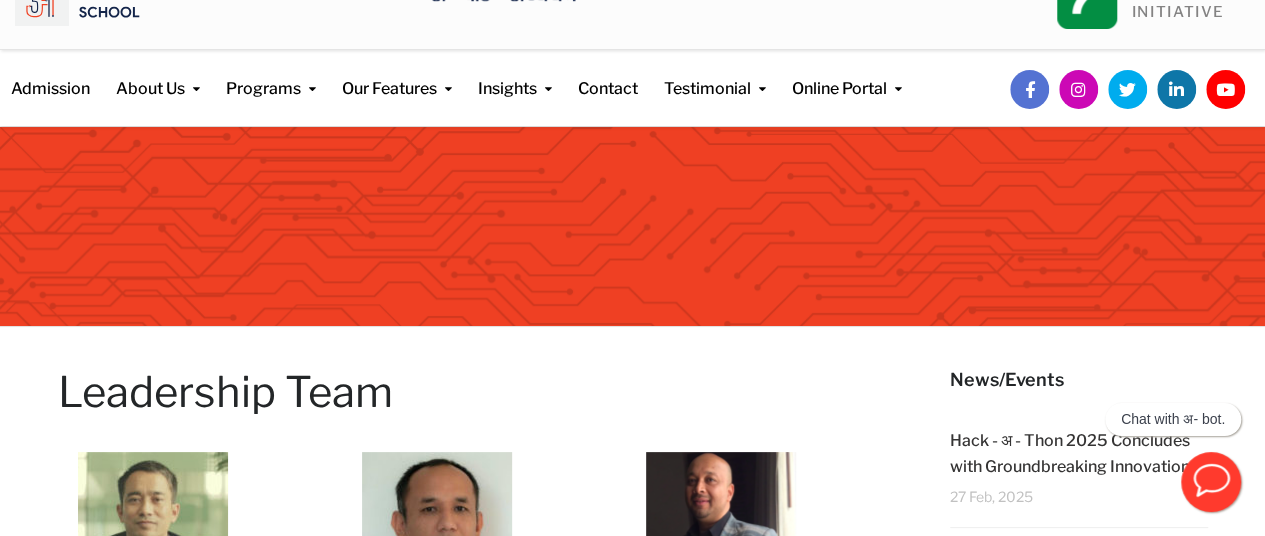 scroll, scrollTop: 0, scrollLeft: 0, axis: both 